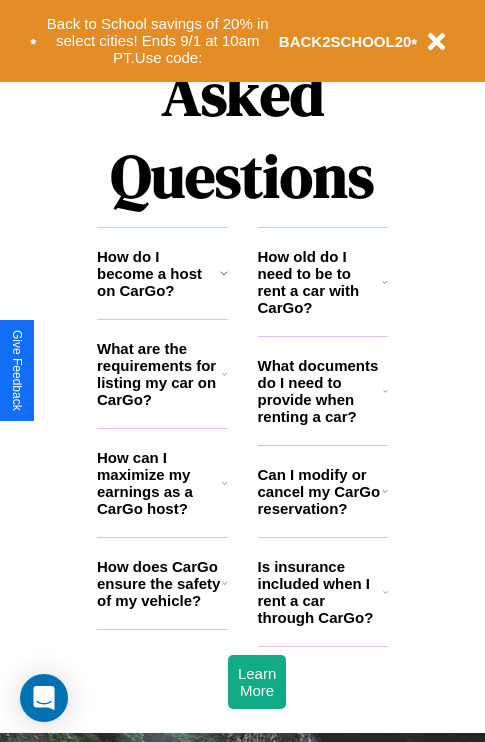 scroll, scrollTop: 2423, scrollLeft: 0, axis: vertical 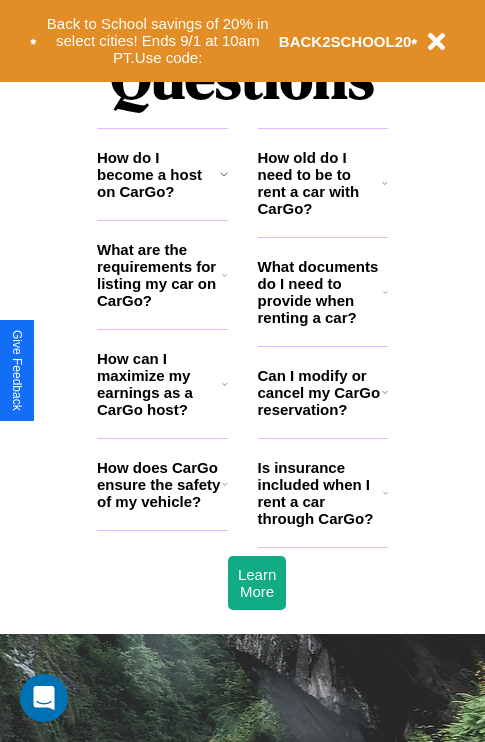 click on "What documents do I need to provide when renting a car?" at bounding box center (321, 292) 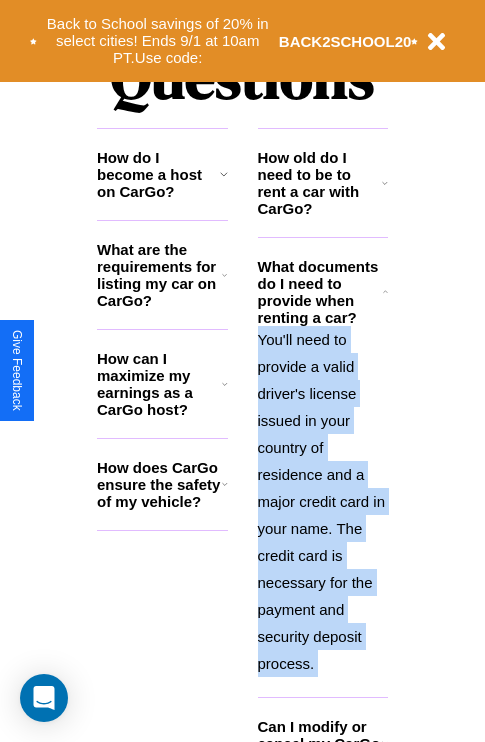 click 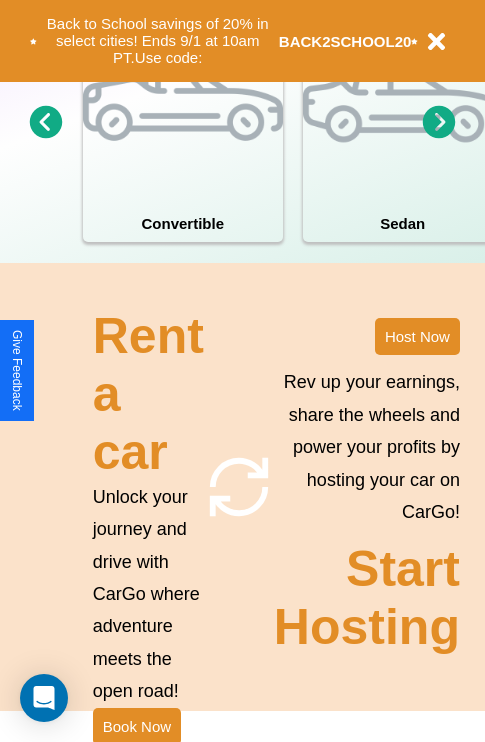 scroll, scrollTop: 1558, scrollLeft: 0, axis: vertical 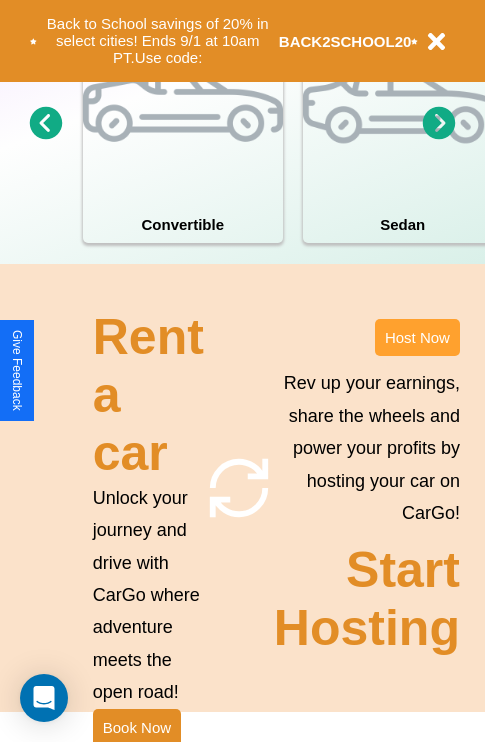 click on "Host Now" at bounding box center (417, 337) 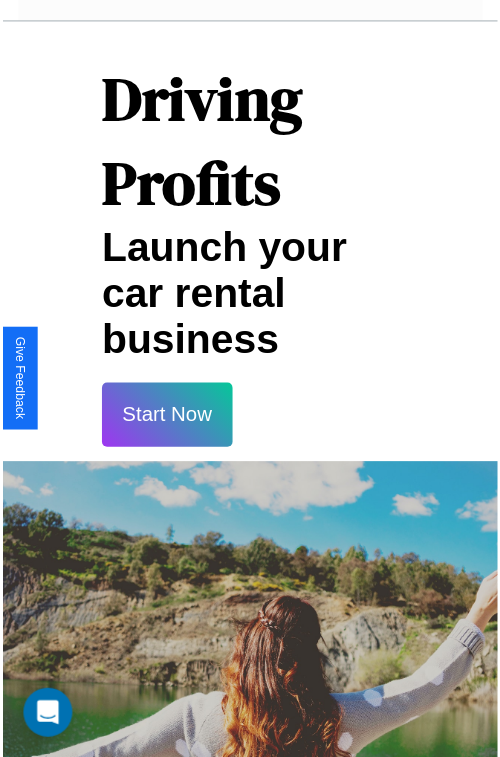 scroll, scrollTop: 35, scrollLeft: 0, axis: vertical 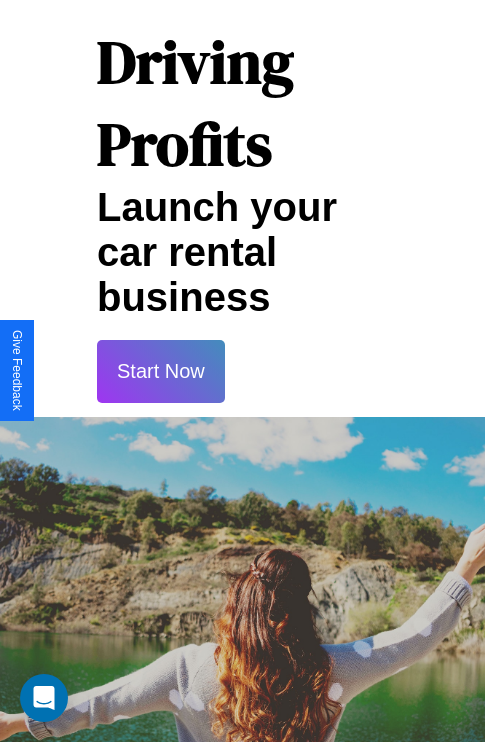 click on "Start Now" at bounding box center [161, 371] 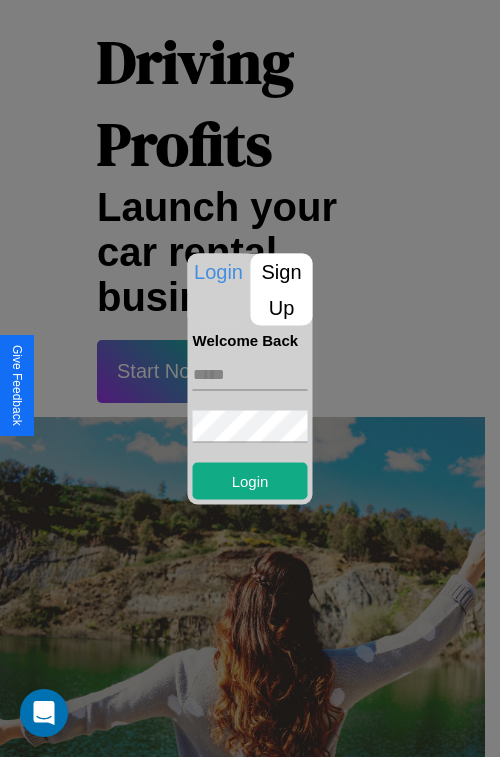 click at bounding box center (250, 374) 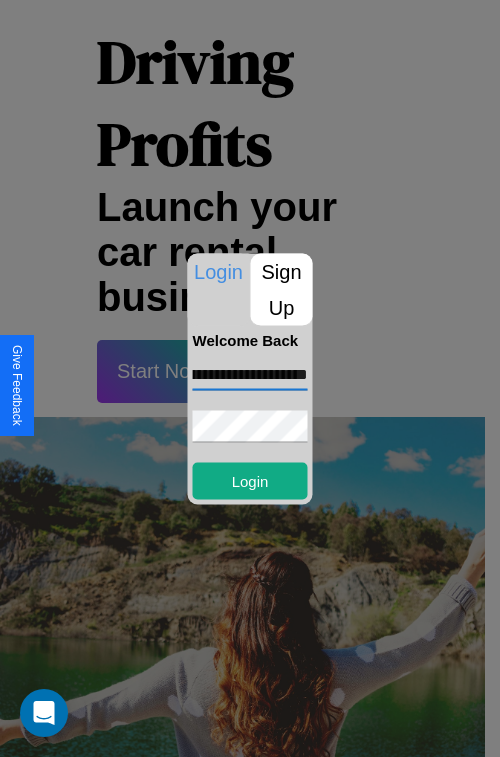 scroll, scrollTop: 0, scrollLeft: 103, axis: horizontal 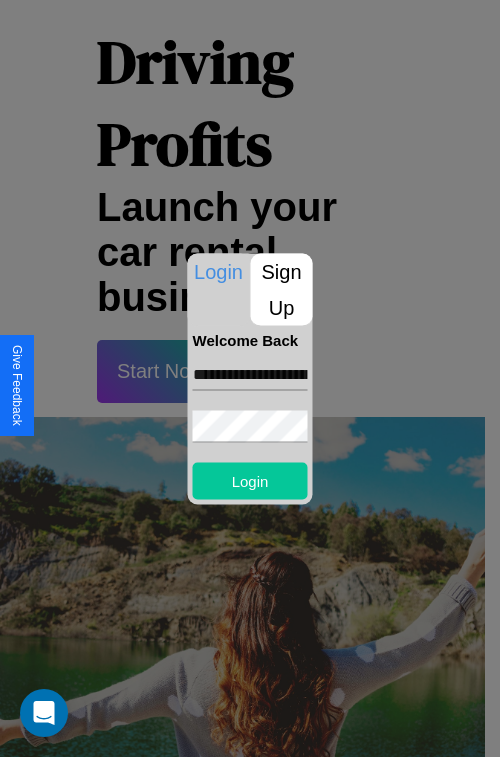 click on "Login" at bounding box center [250, 480] 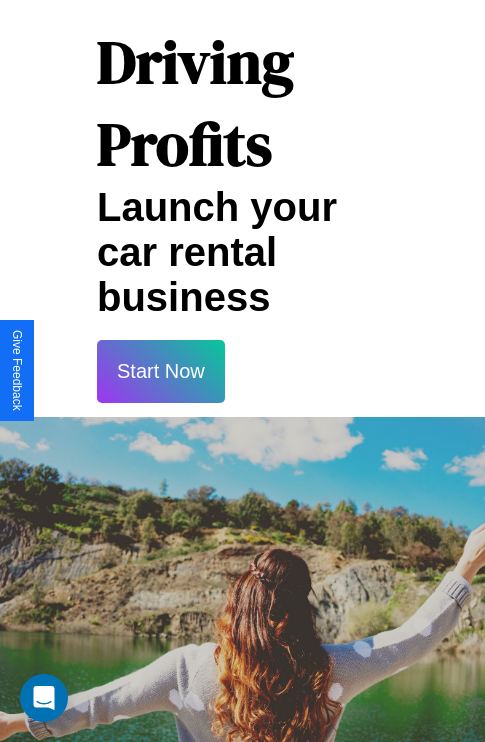 scroll, scrollTop: 37, scrollLeft: 0, axis: vertical 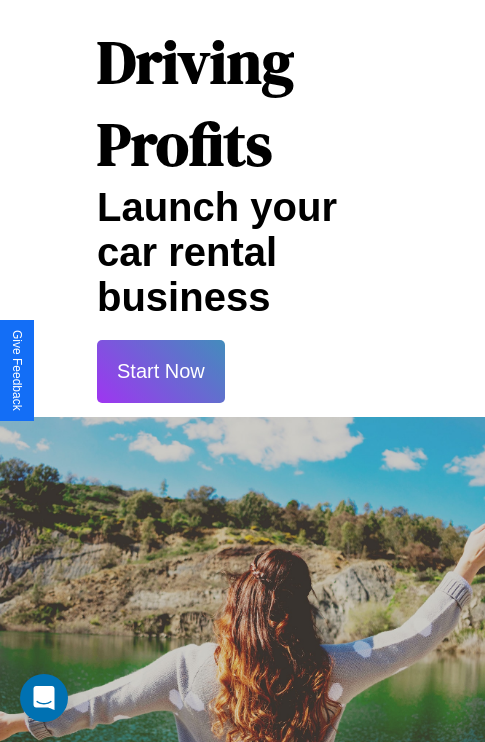 click on "Start Now" at bounding box center [161, 371] 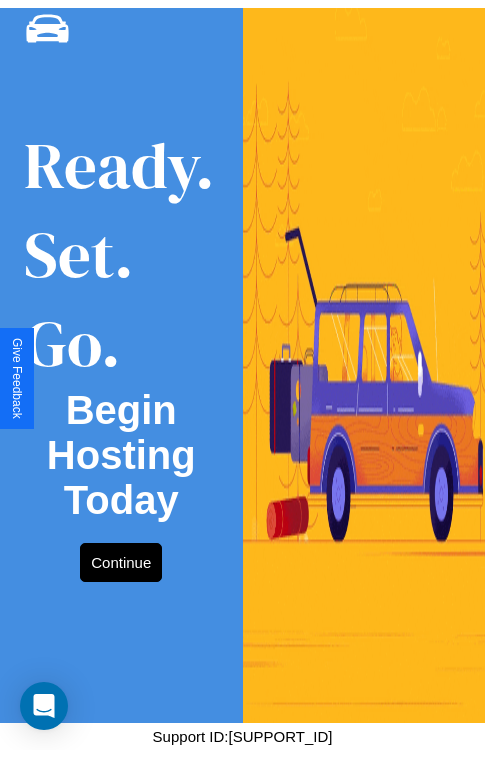 scroll, scrollTop: 0, scrollLeft: 0, axis: both 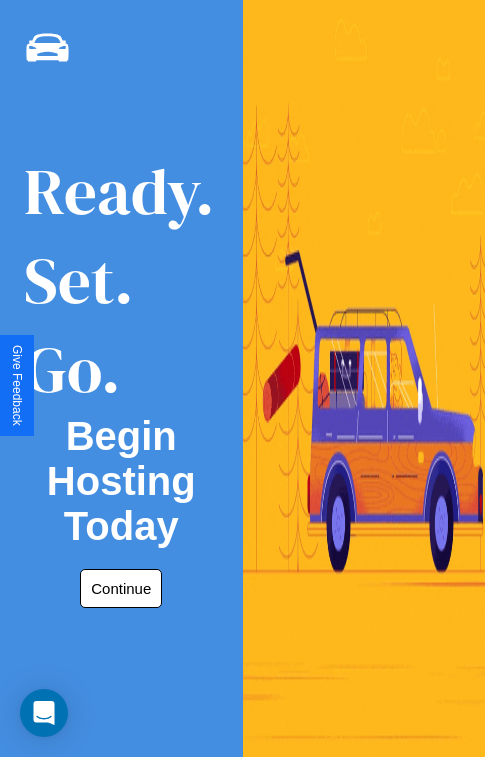 click on "Continue" at bounding box center (121, 588) 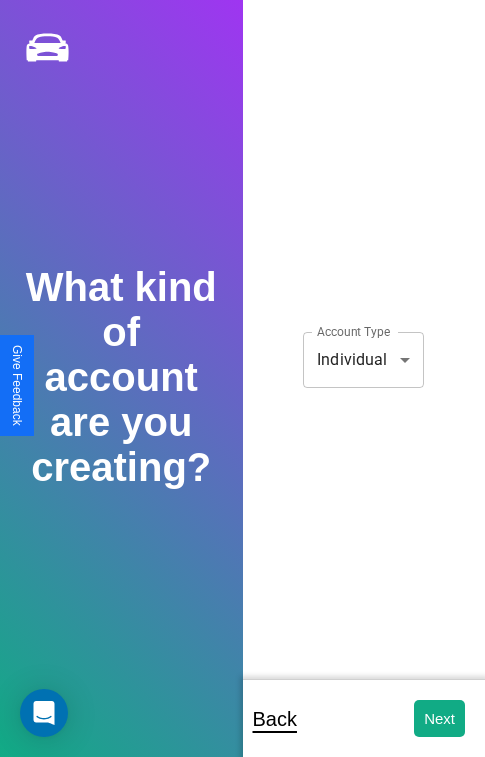 click on "**********" at bounding box center [242, 392] 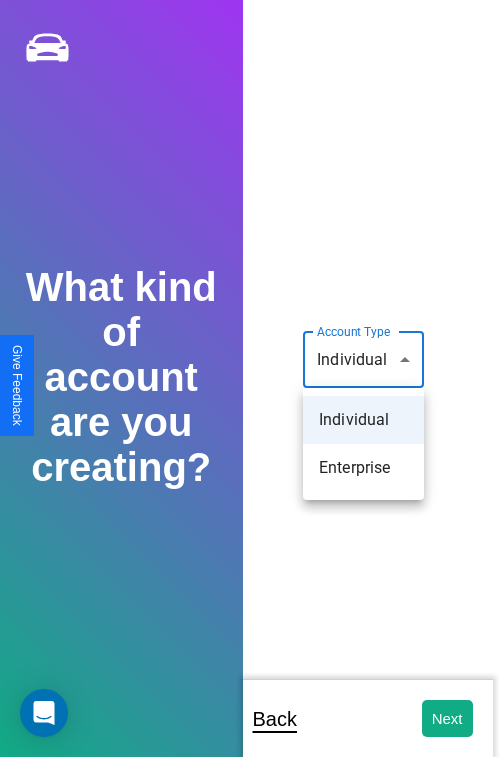 click on "Individual" at bounding box center (363, 420) 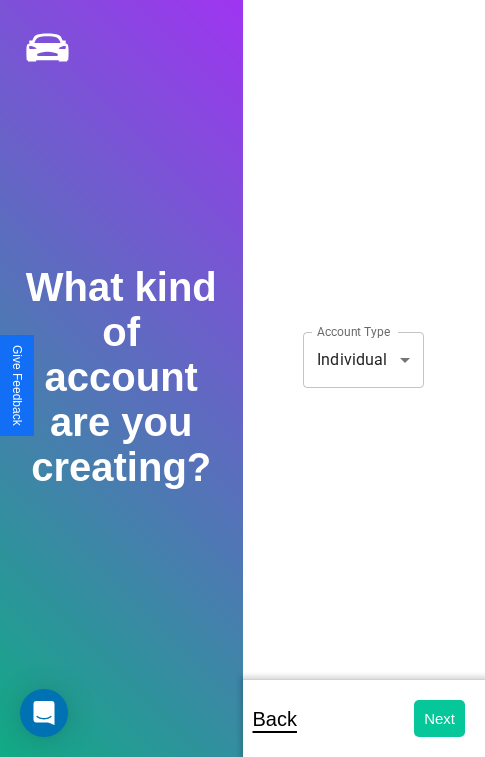 click on "Next" at bounding box center (439, 718) 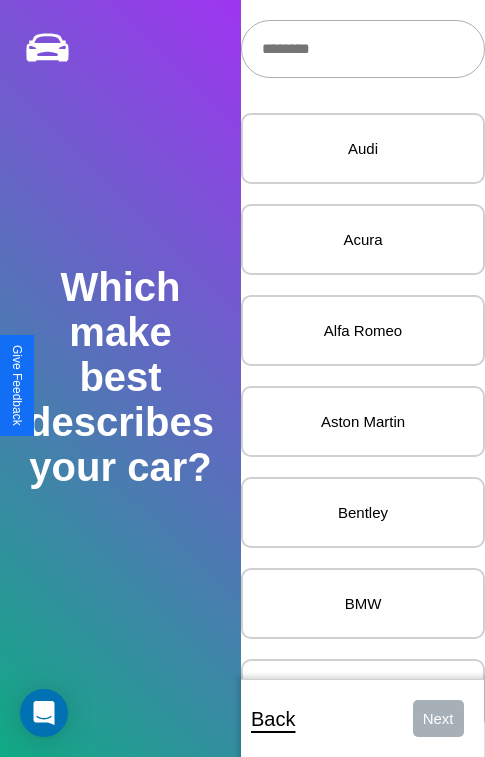 scroll, scrollTop: 27, scrollLeft: 0, axis: vertical 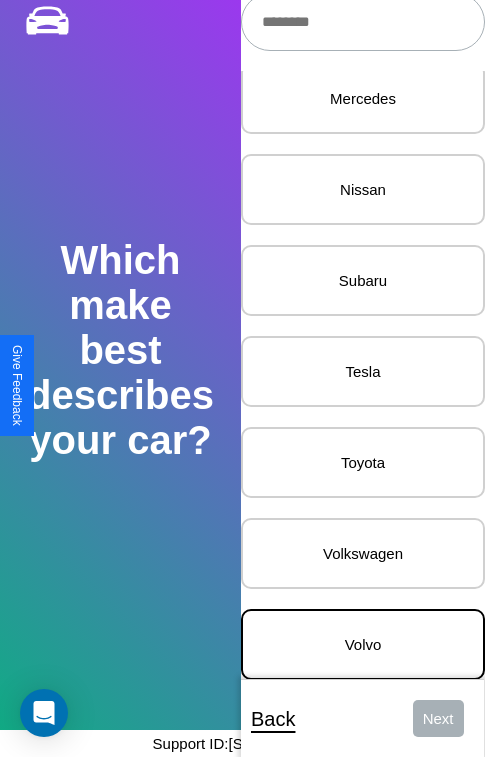 click on "Volvo" at bounding box center (363, 644) 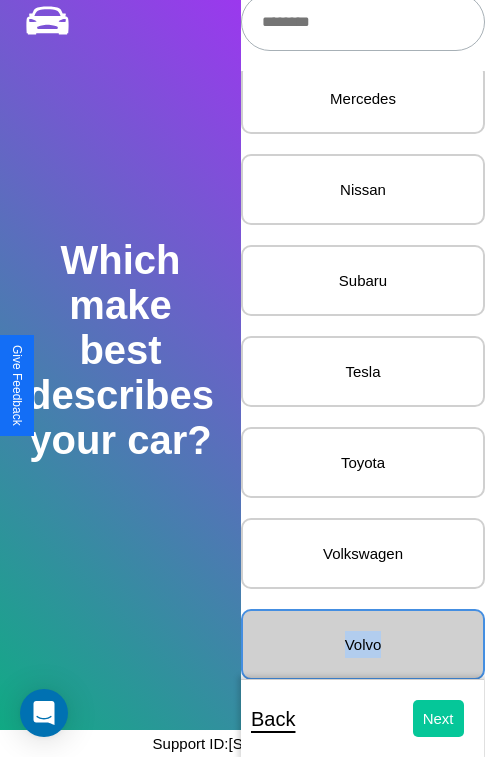 click on "Next" at bounding box center (438, 718) 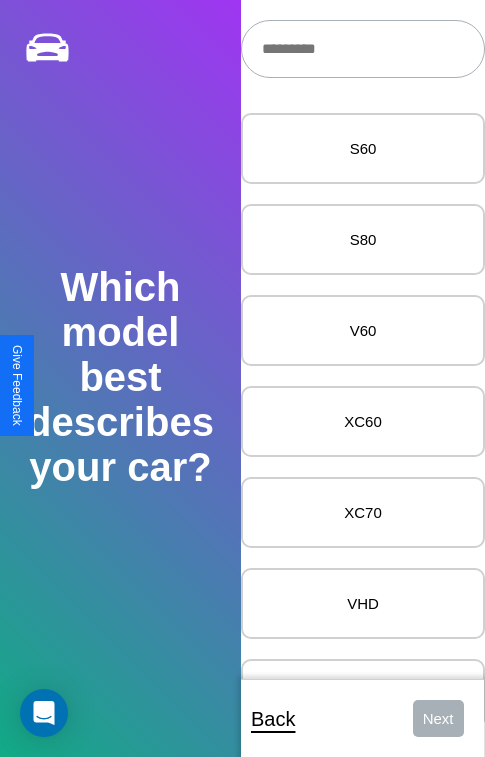 scroll, scrollTop: 27, scrollLeft: 0, axis: vertical 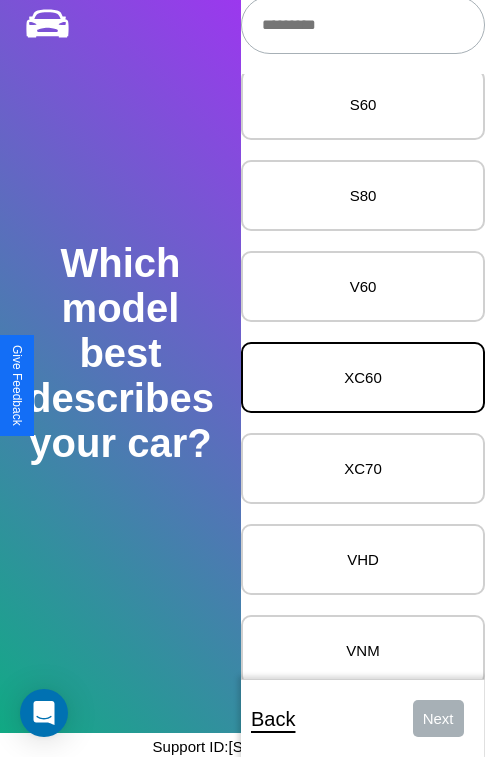 click on "XC60" at bounding box center (363, 377) 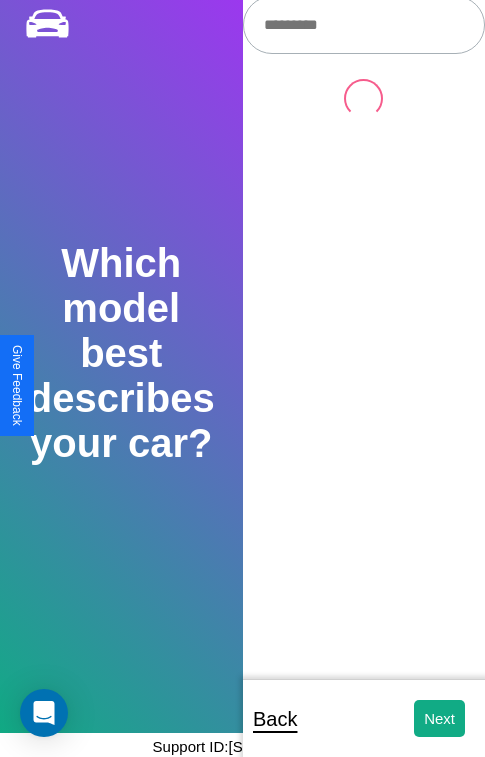 scroll, scrollTop: 0, scrollLeft: 0, axis: both 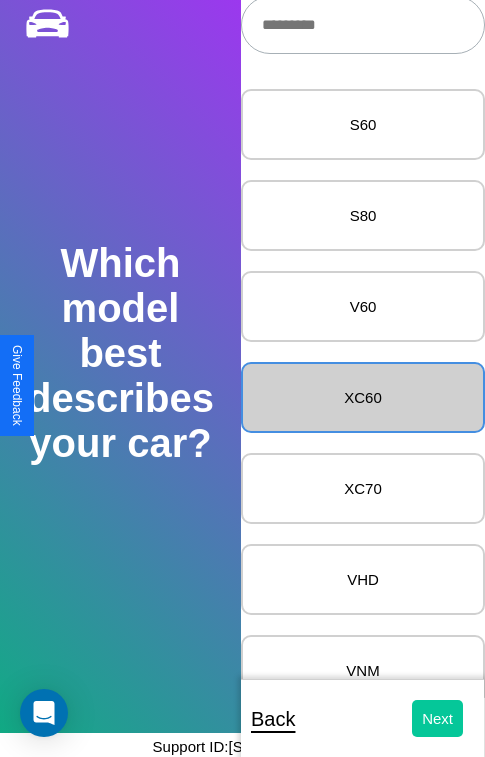 click on "Next" at bounding box center [438, 718] 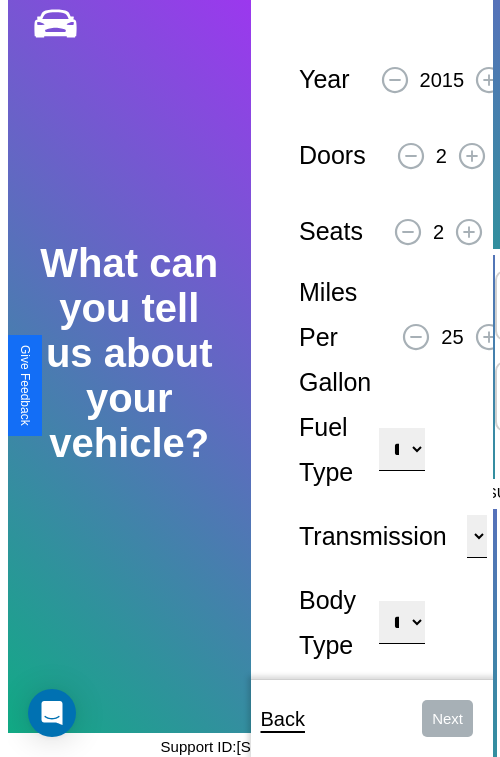 scroll, scrollTop: 0, scrollLeft: 0, axis: both 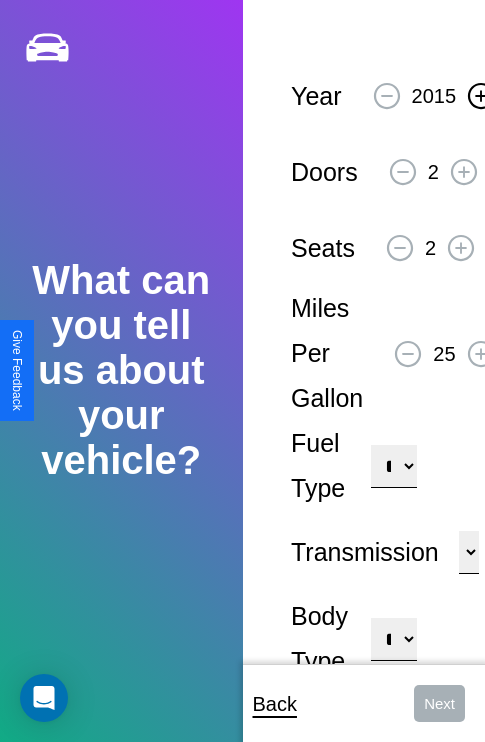 click 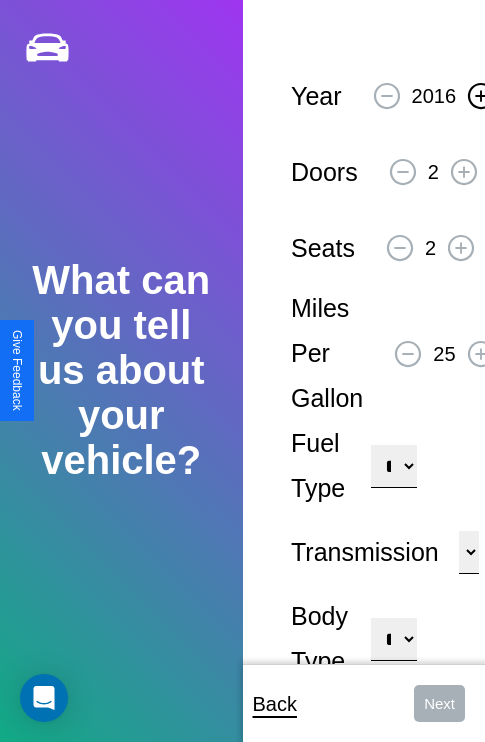 click 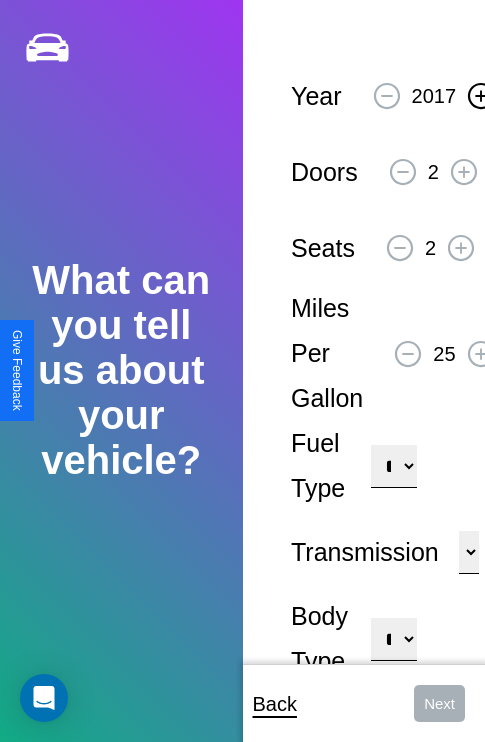 click 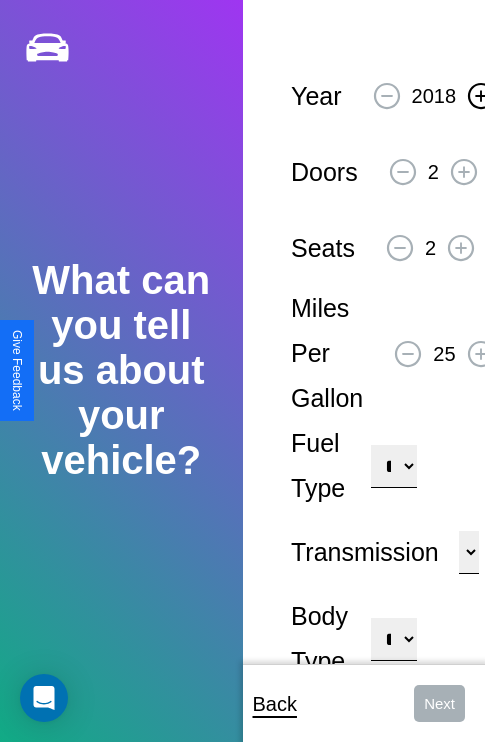 click 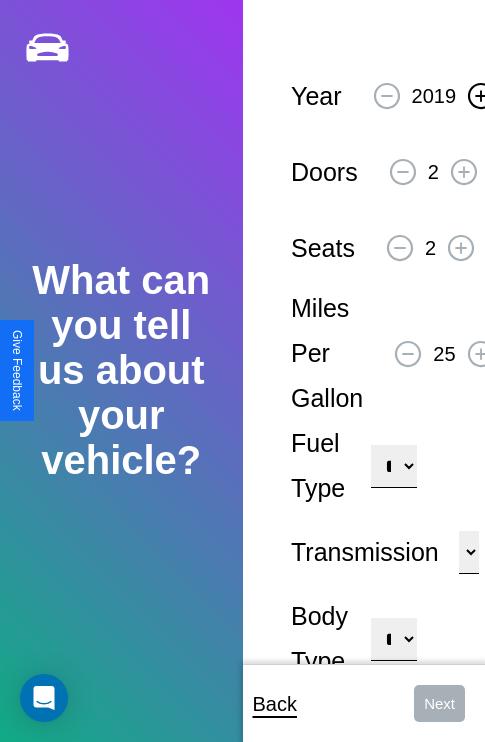 click 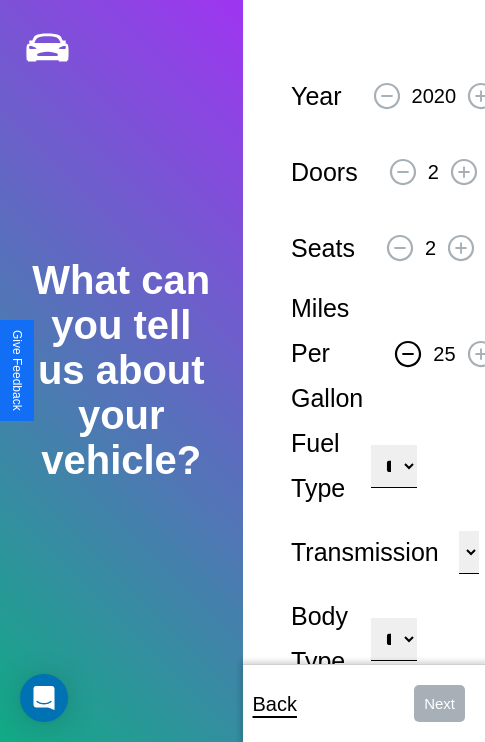 click 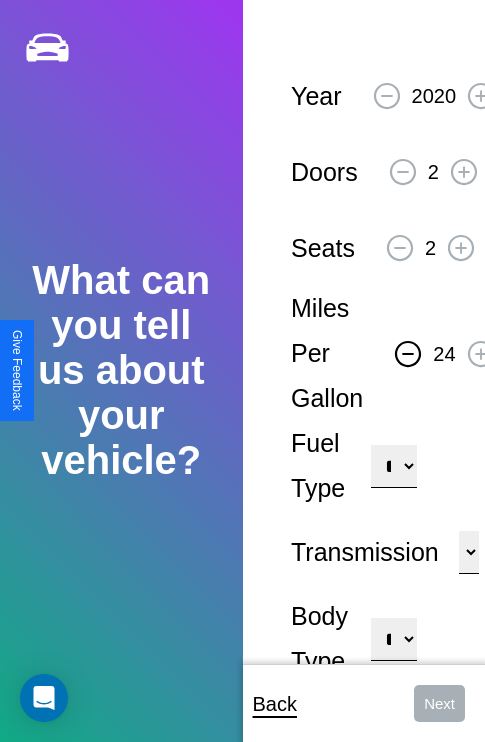 click 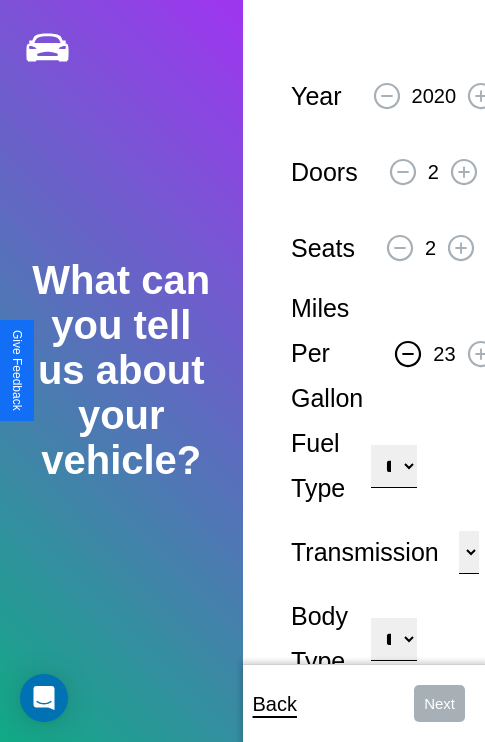 click 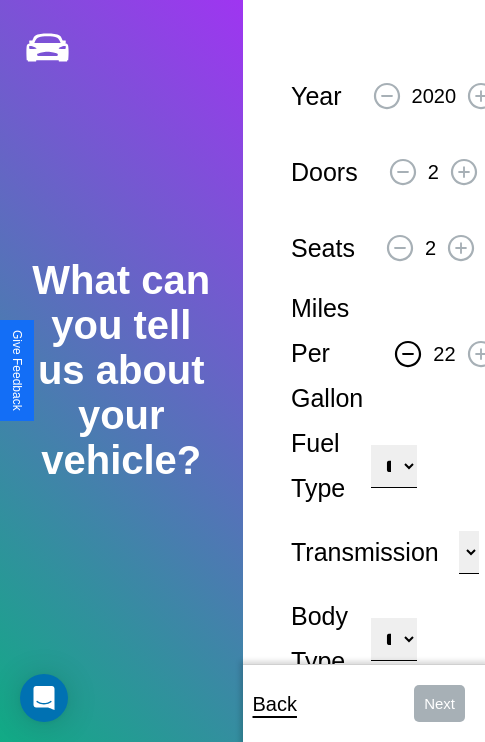 click 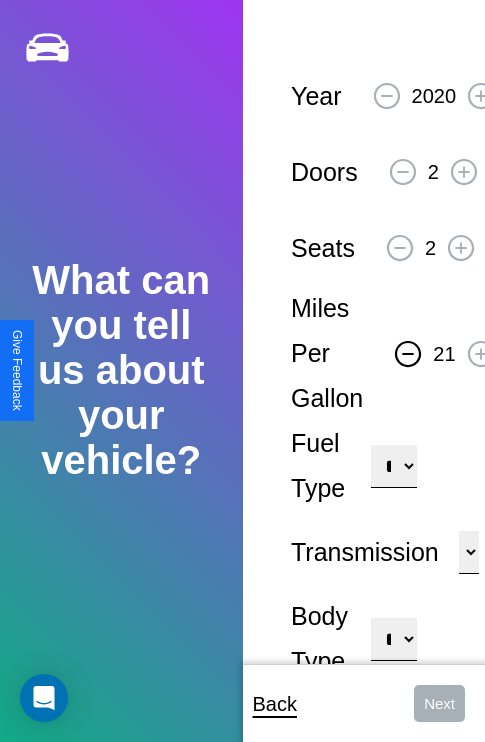click 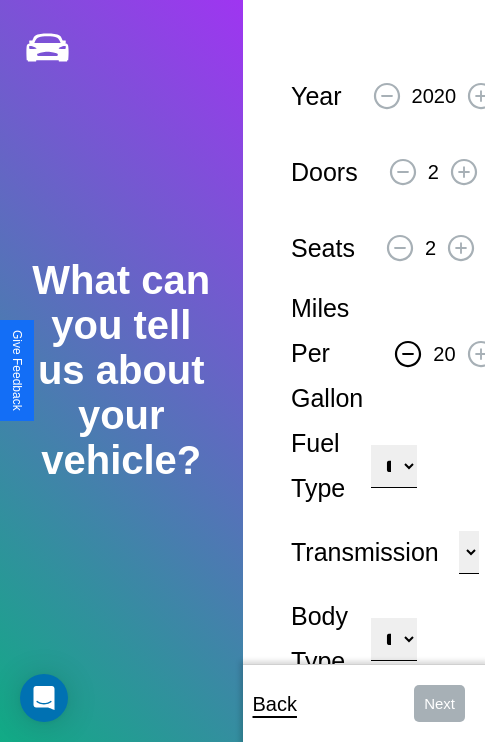 click 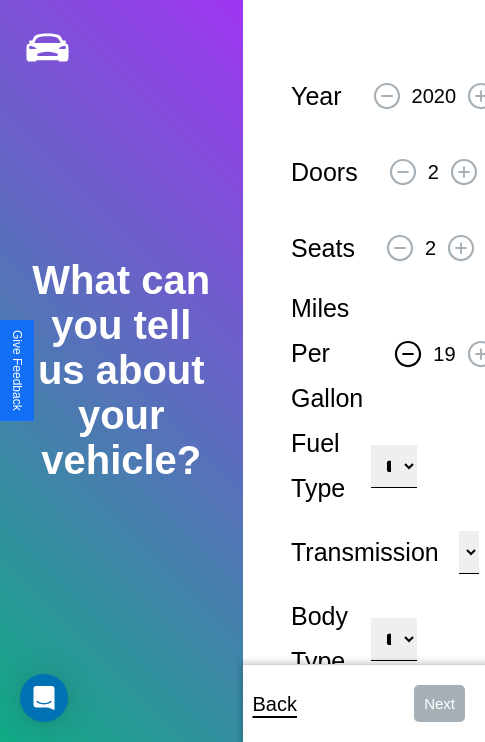 click 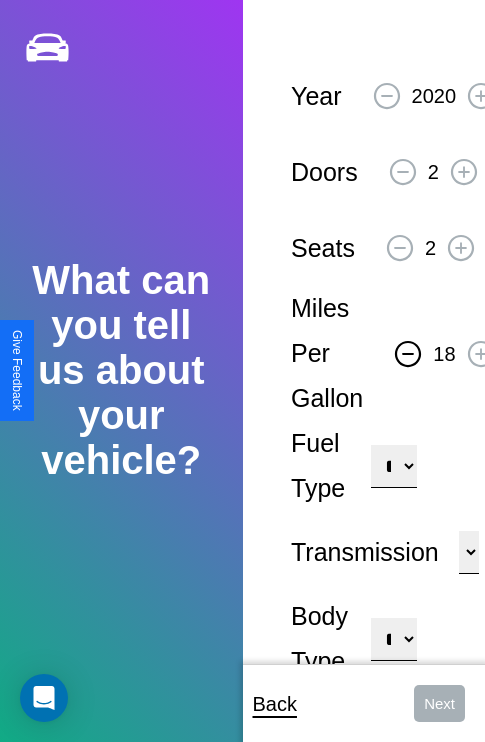 click 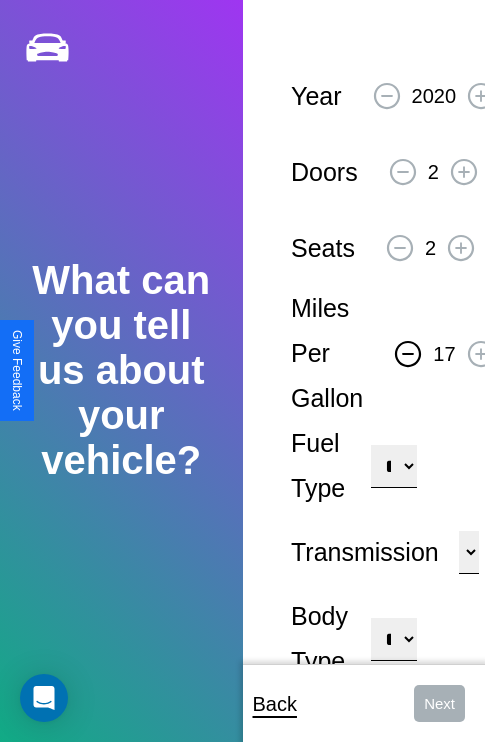 click on "**********" at bounding box center [393, 466] 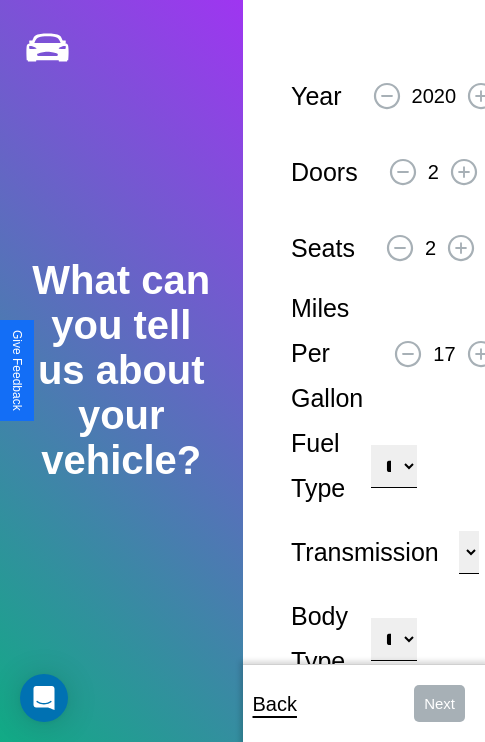 select on "***" 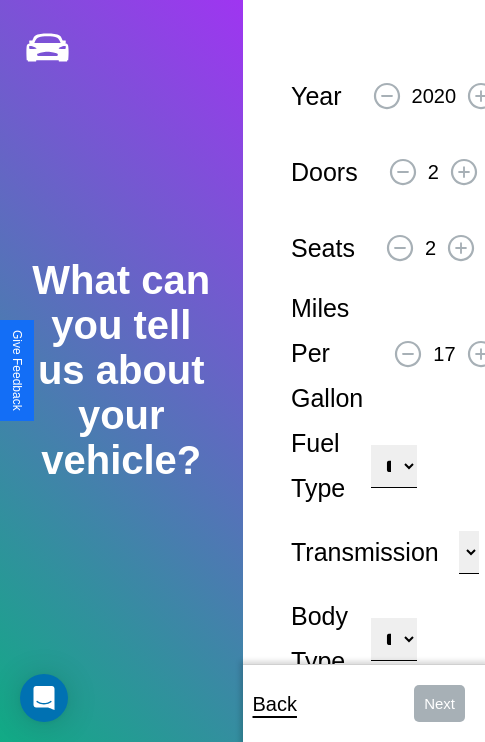 click on "****** ********* ******" at bounding box center (469, 552) 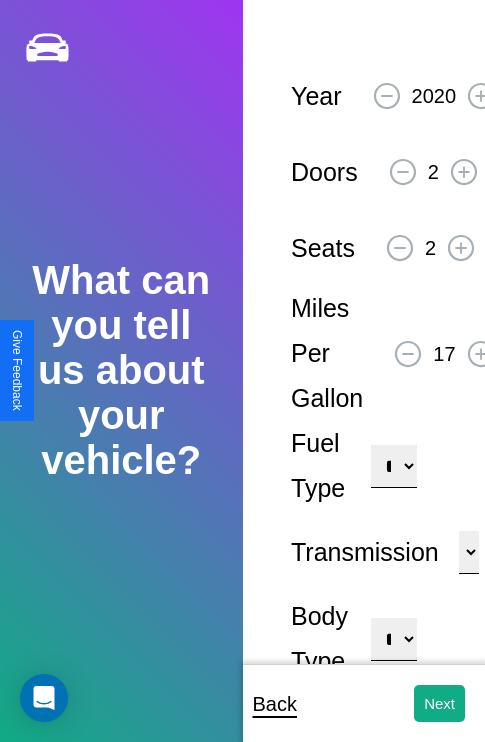 click on "**********" at bounding box center (393, 639) 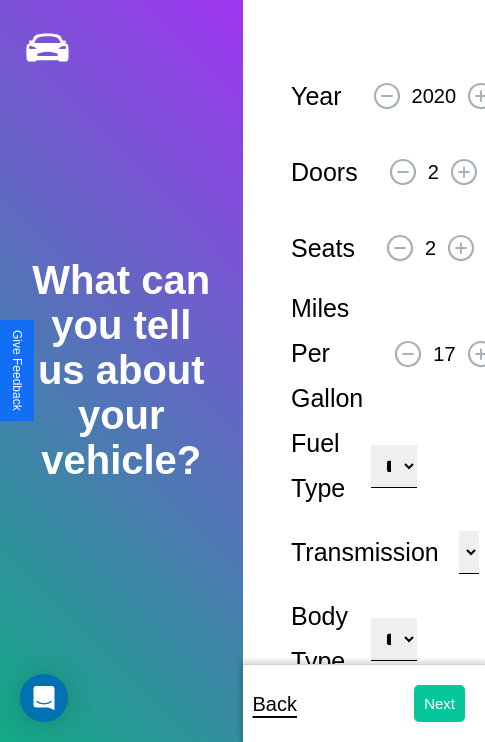 click on "Next" at bounding box center (439, 703) 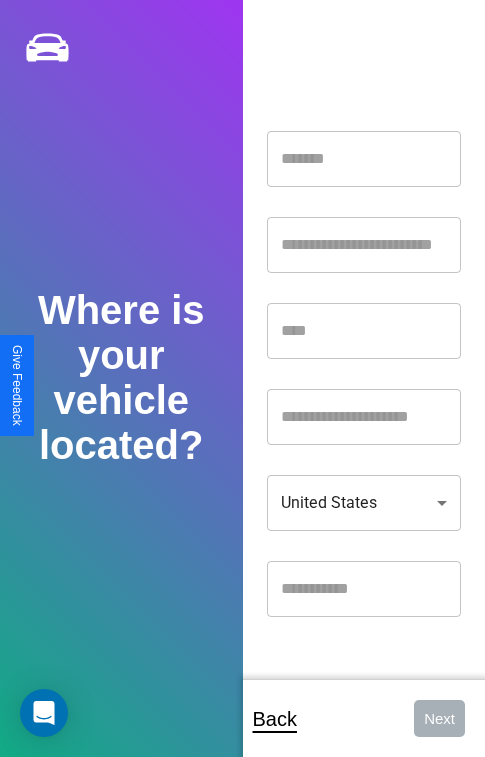 click at bounding box center [364, 159] 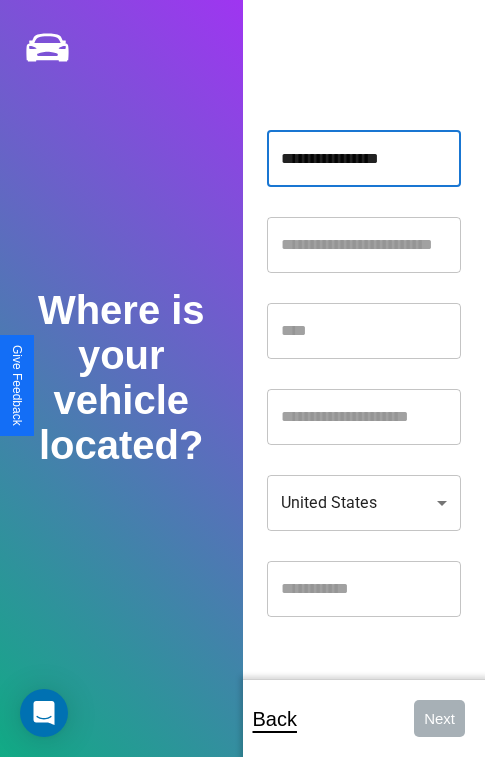 type on "**********" 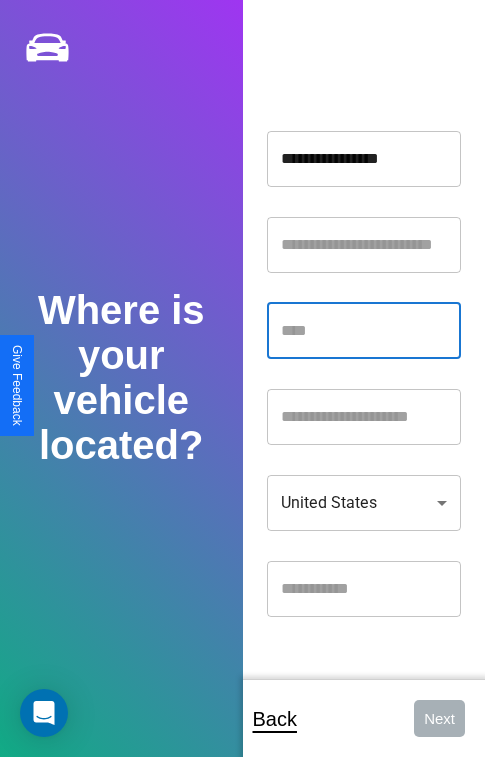 click at bounding box center (364, 331) 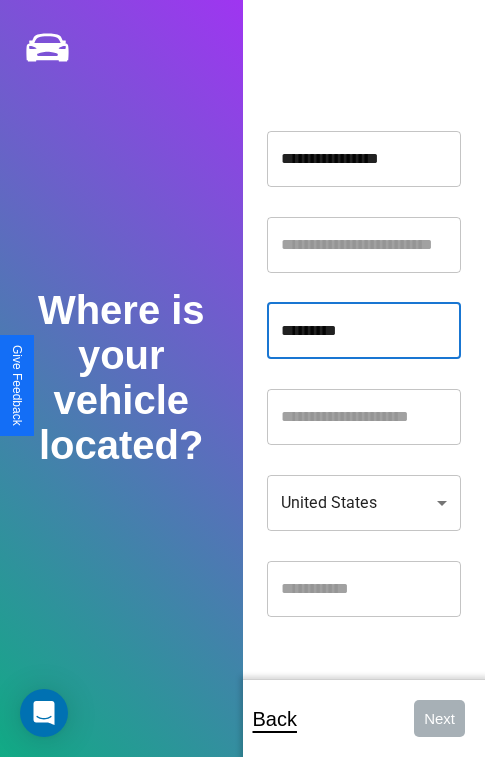 type on "*********" 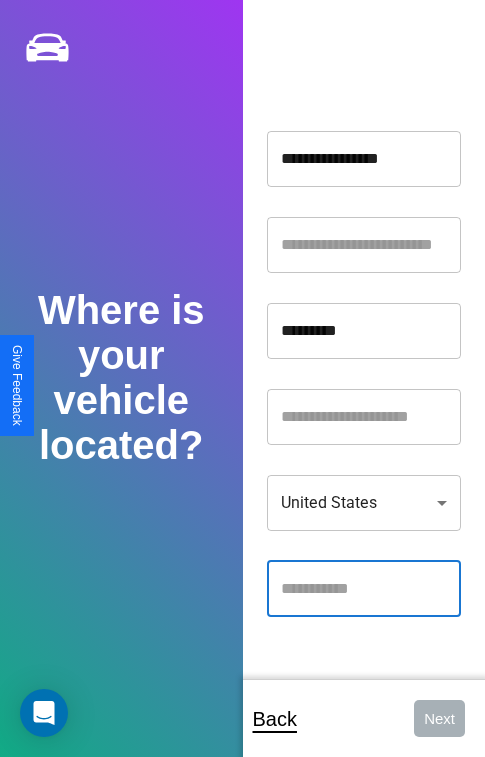 click at bounding box center [364, 589] 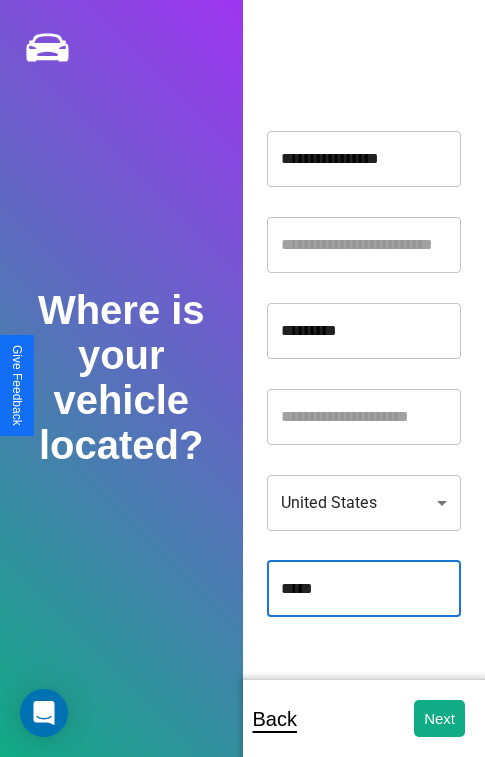 type on "*****" 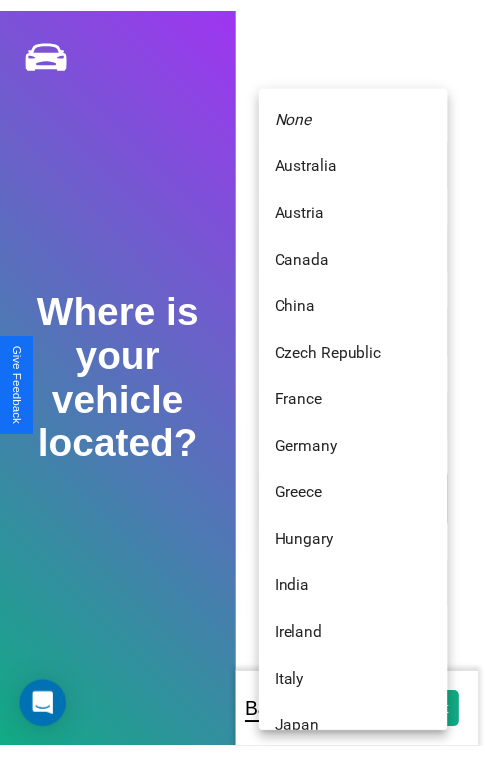 scroll, scrollTop: 459, scrollLeft: 0, axis: vertical 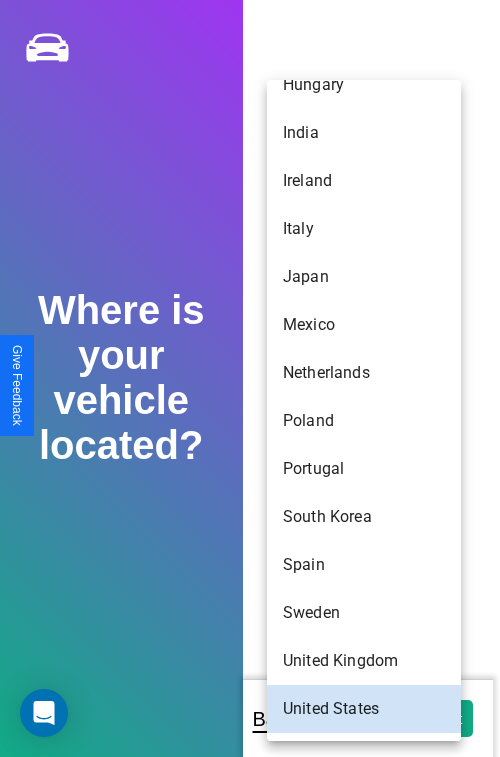 click on "Sweden" at bounding box center [364, 613] 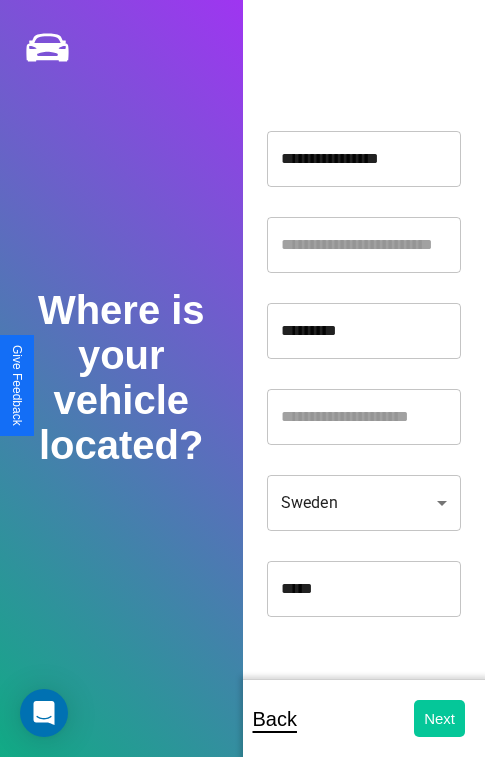 click on "Next" at bounding box center [439, 718] 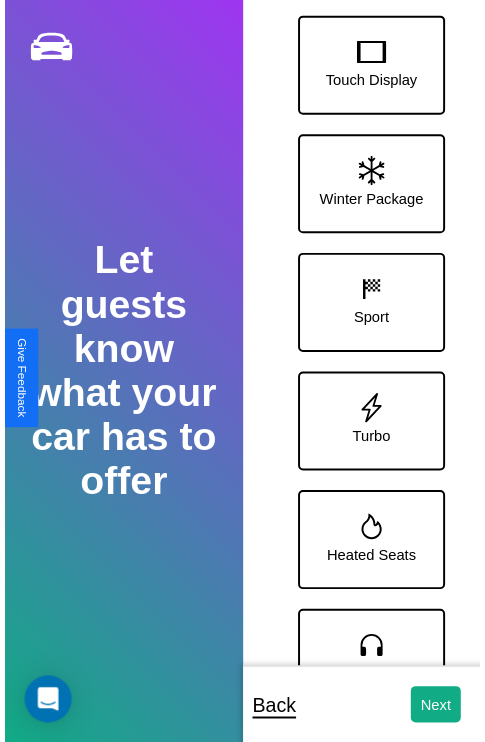 scroll, scrollTop: 128, scrollLeft: 0, axis: vertical 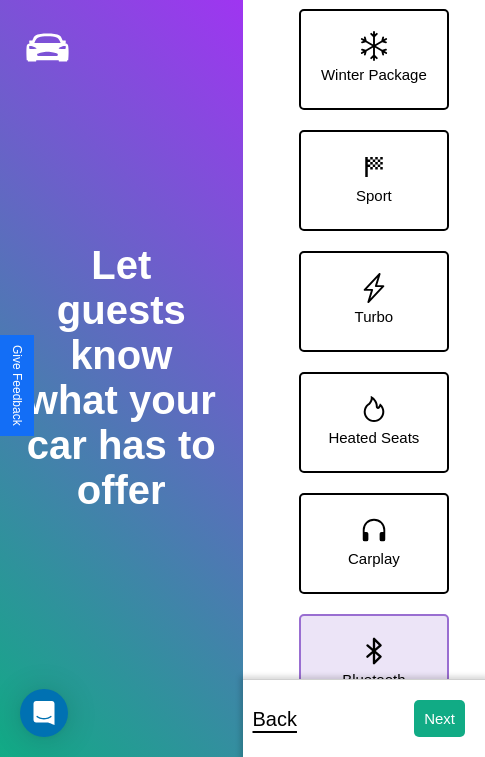 click 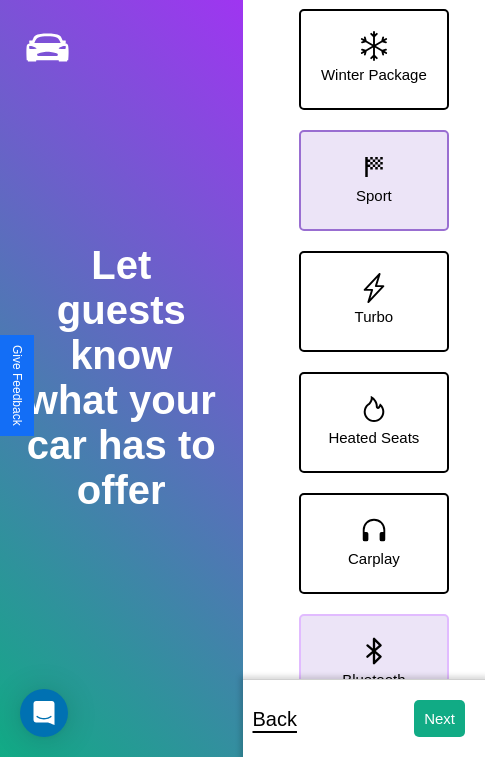 click 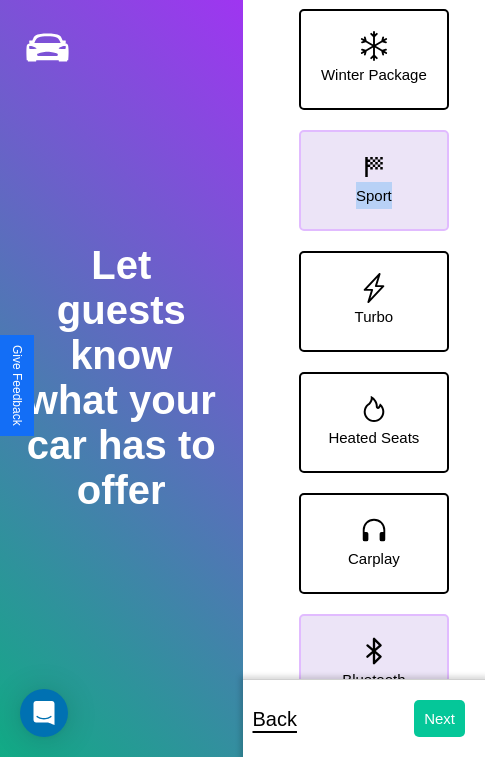 click on "Next" at bounding box center (439, 718) 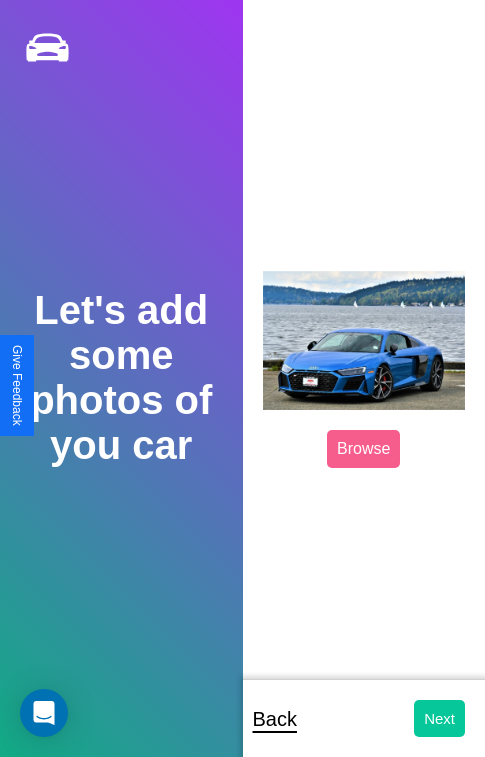 click on "Next" at bounding box center (439, 718) 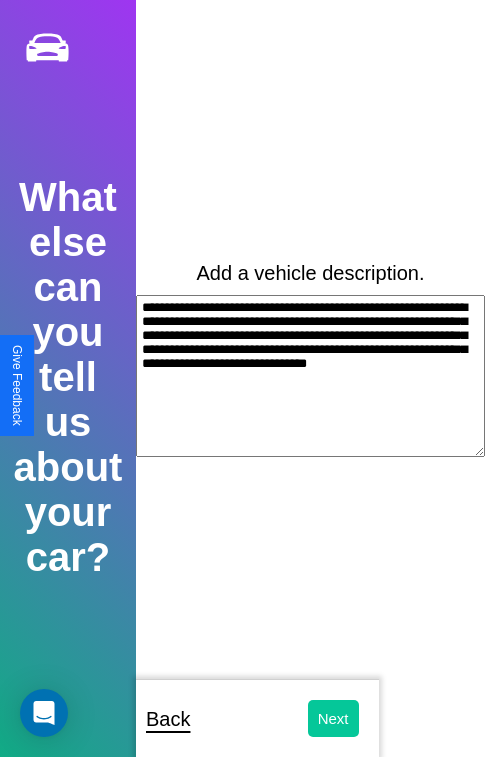 type on "**********" 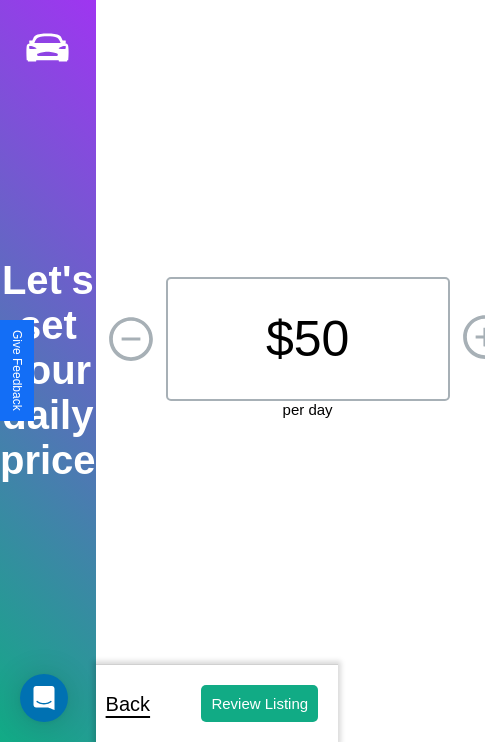 click on "$ 50" at bounding box center (308, 339) 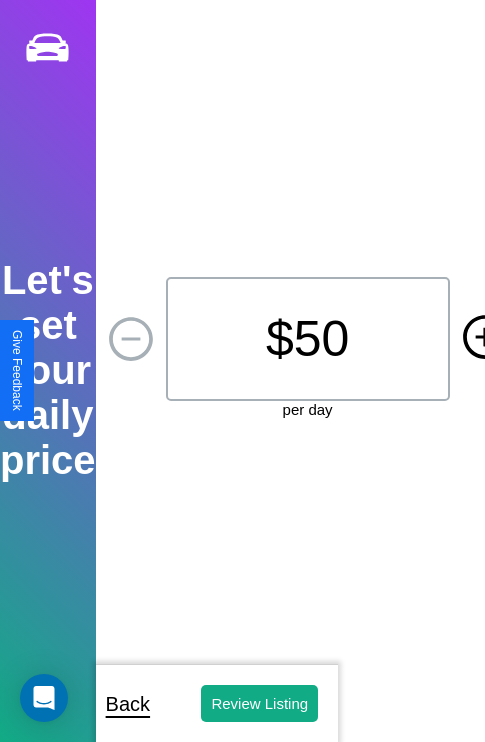 click 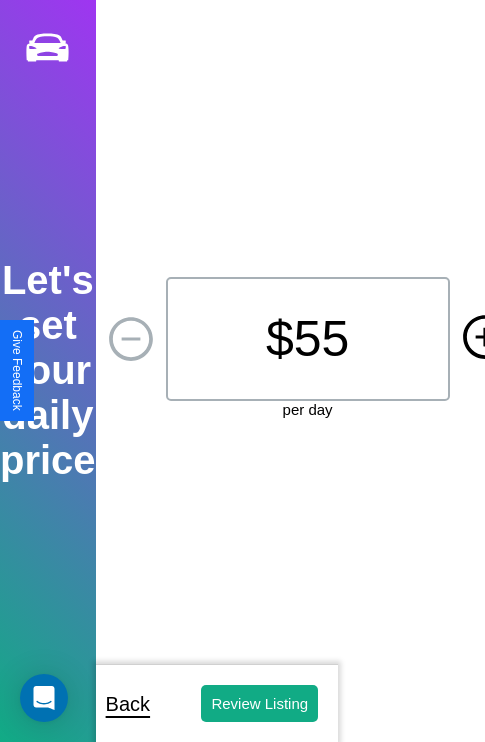 click 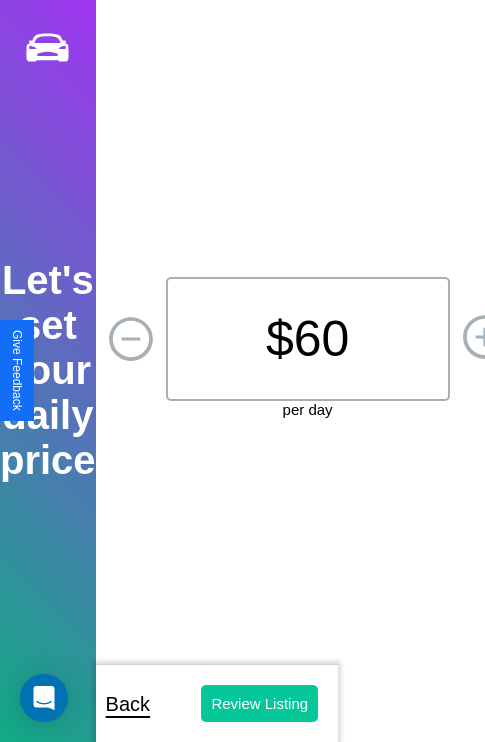 click on "Review Listing" at bounding box center [259, 703] 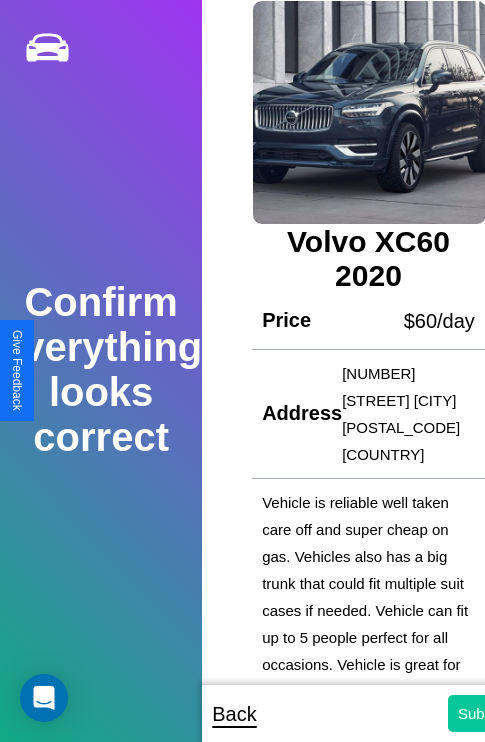 click on "Submit" at bounding box center (481, 713) 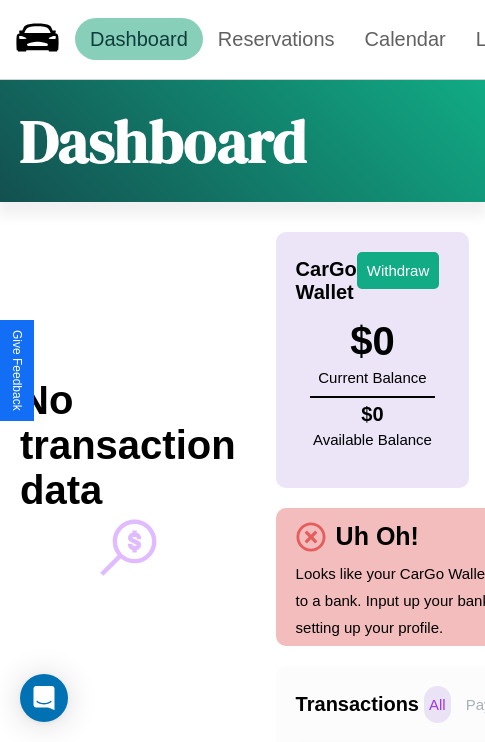 scroll, scrollTop: 0, scrollLeft: 147, axis: horizontal 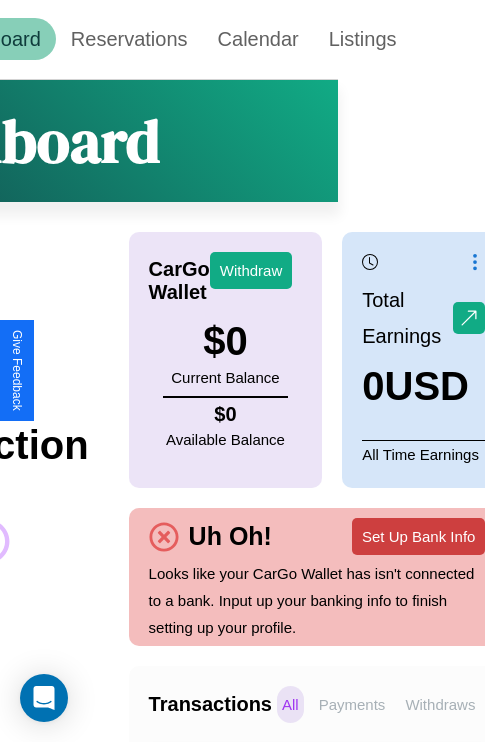 click on "Set Up Bank Info" at bounding box center [418, 536] 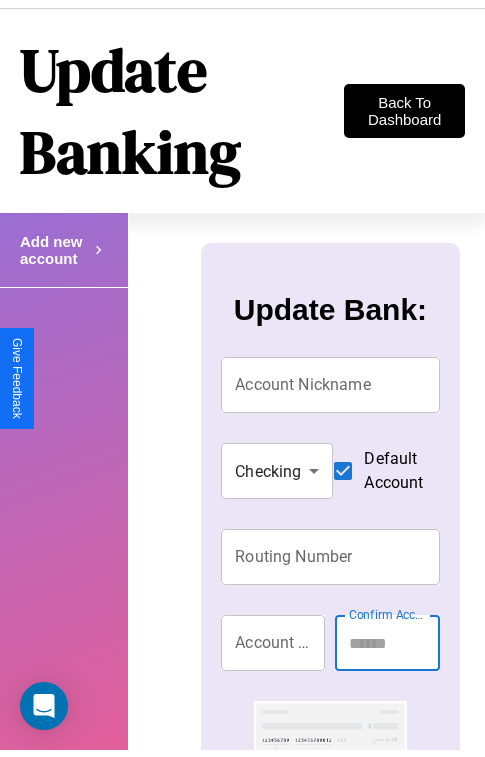 scroll, scrollTop: 0, scrollLeft: 0, axis: both 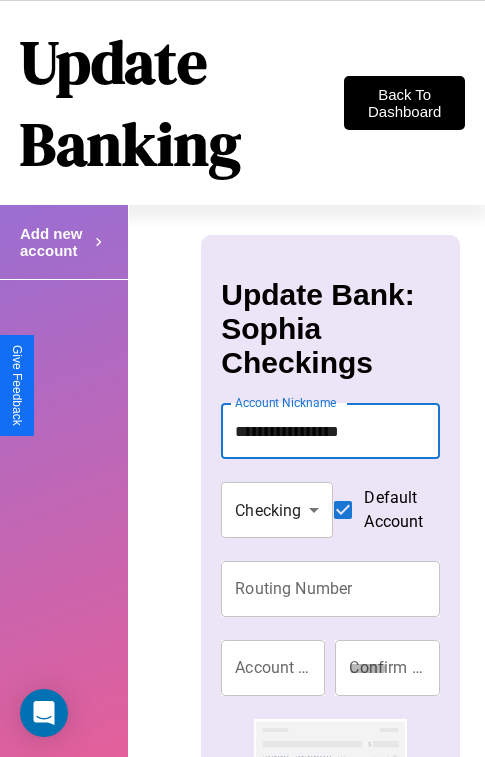 type on "**********" 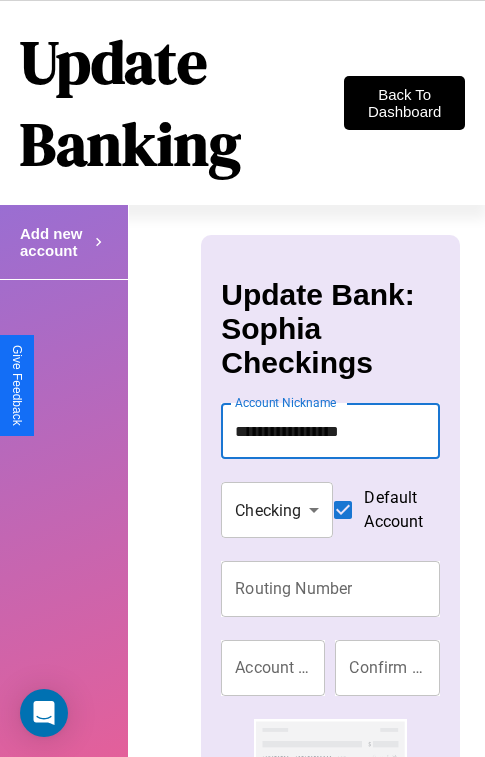 click on "Routing Number" at bounding box center (330, 589) 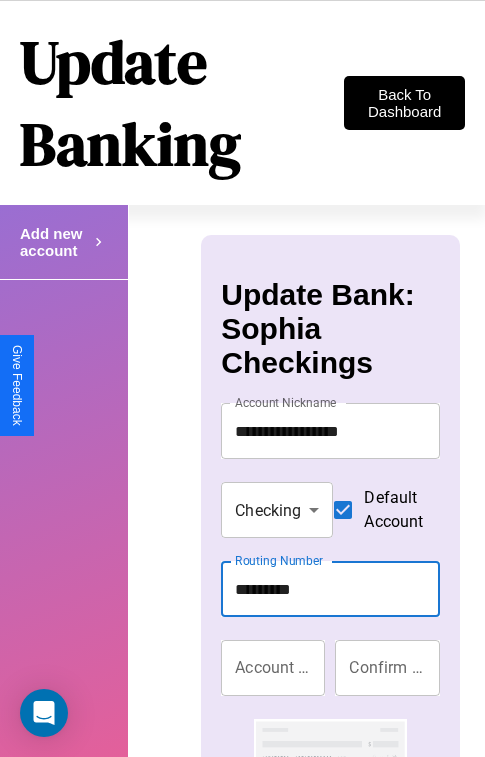 type on "*********" 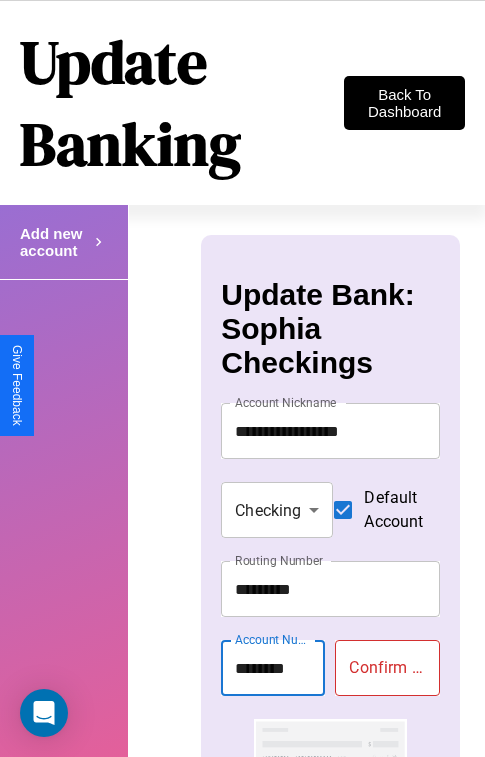 type on "********" 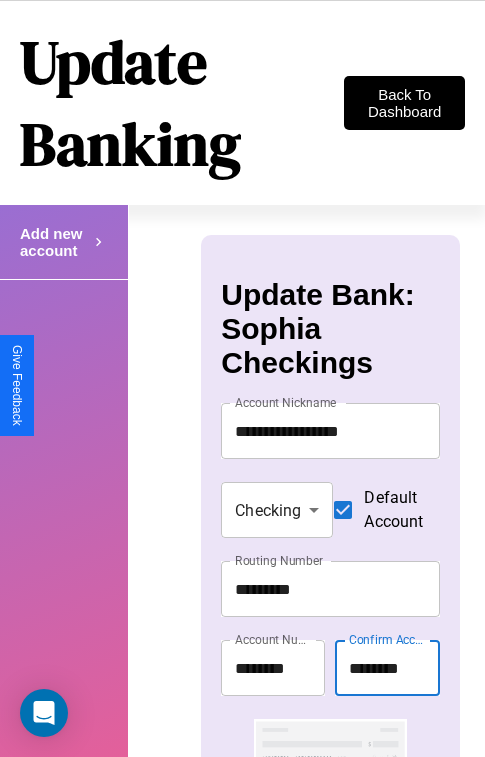 scroll, scrollTop: 81, scrollLeft: 0, axis: vertical 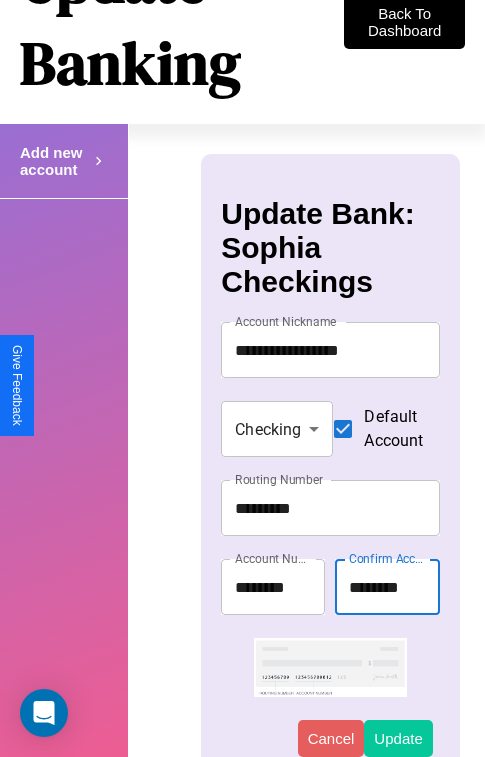 type on "********" 